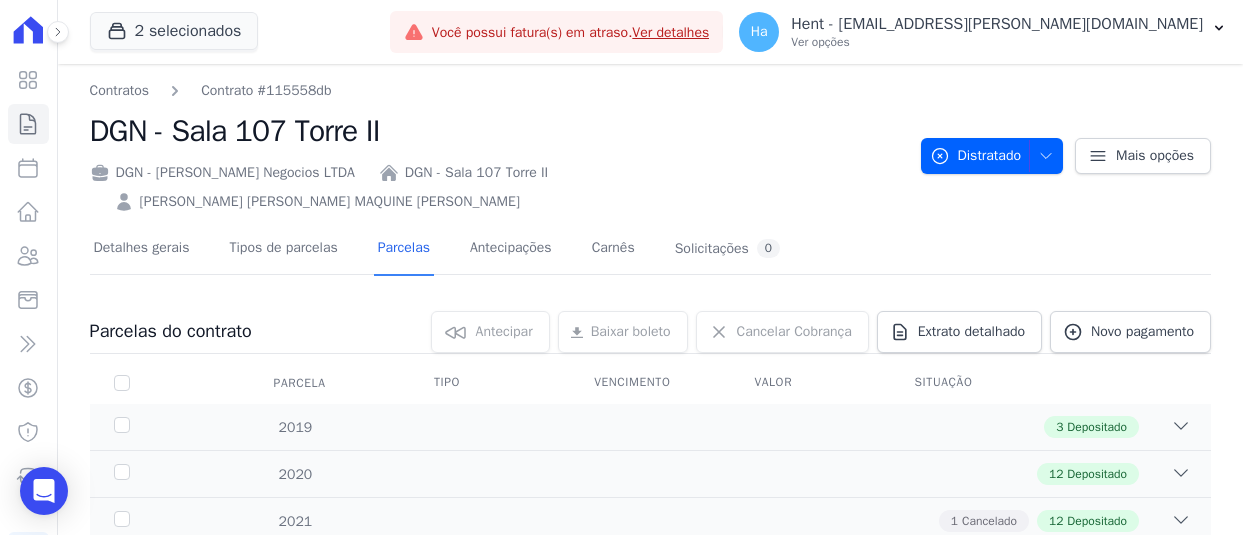 scroll, scrollTop: 0, scrollLeft: 0, axis: both 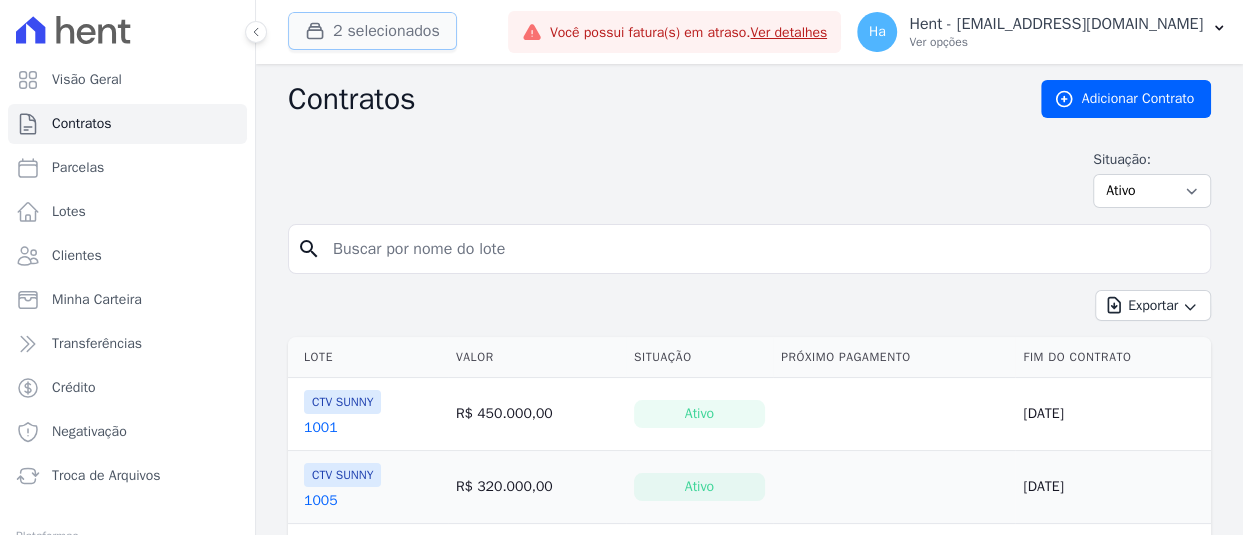 click on "2 selecionados" at bounding box center (372, 31) 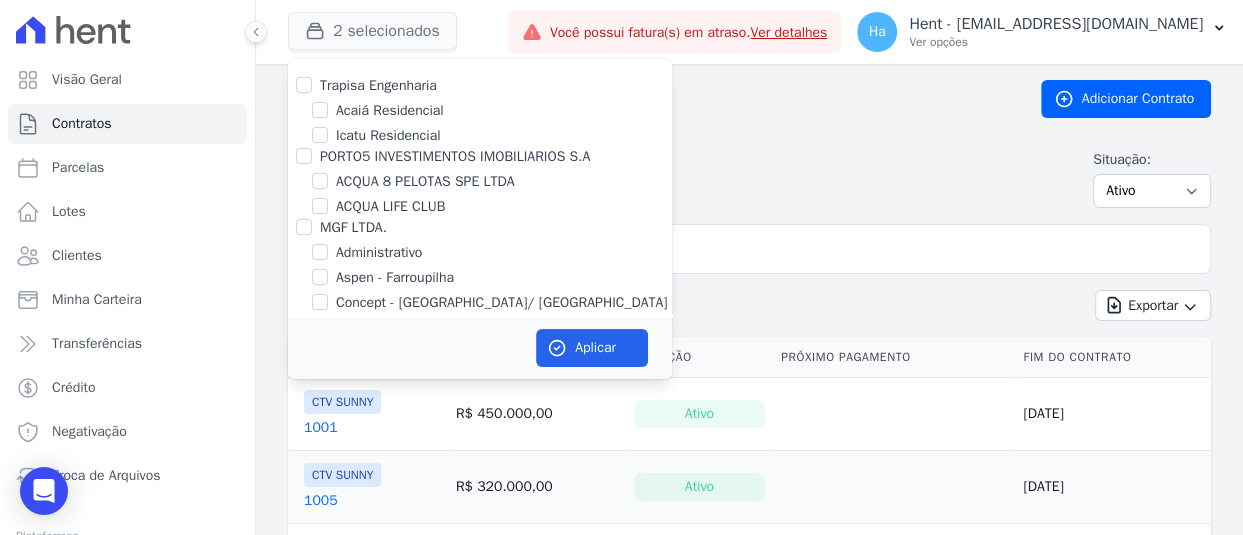 scroll, scrollTop: 6109, scrollLeft: 0, axis: vertical 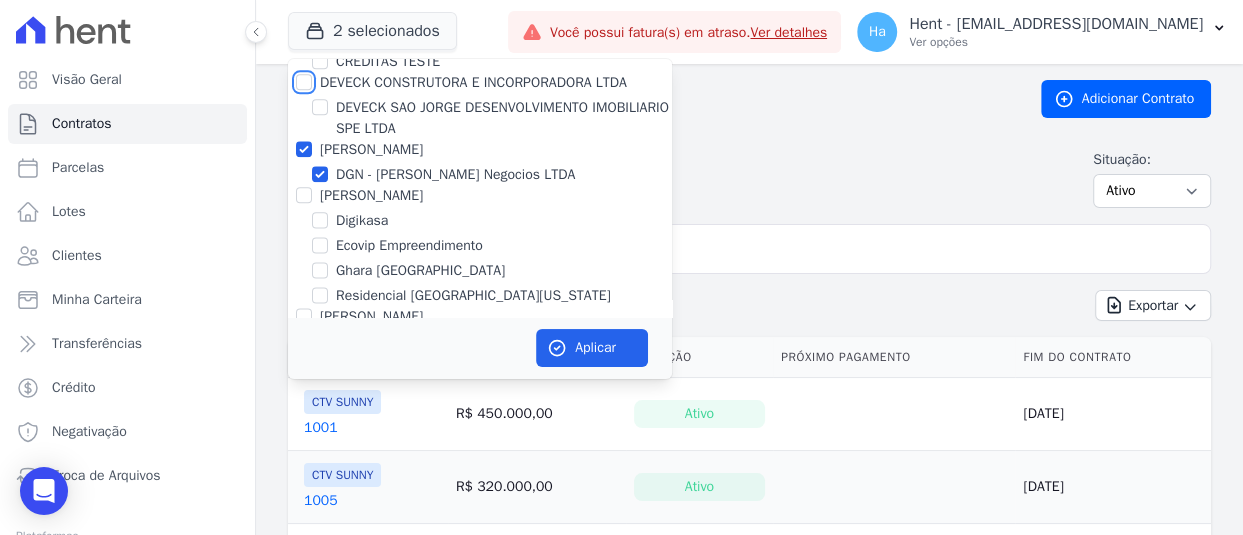 click on "DEVECK CONSTRUTORA E INCORPORADORA LTDA" at bounding box center [304, 82] 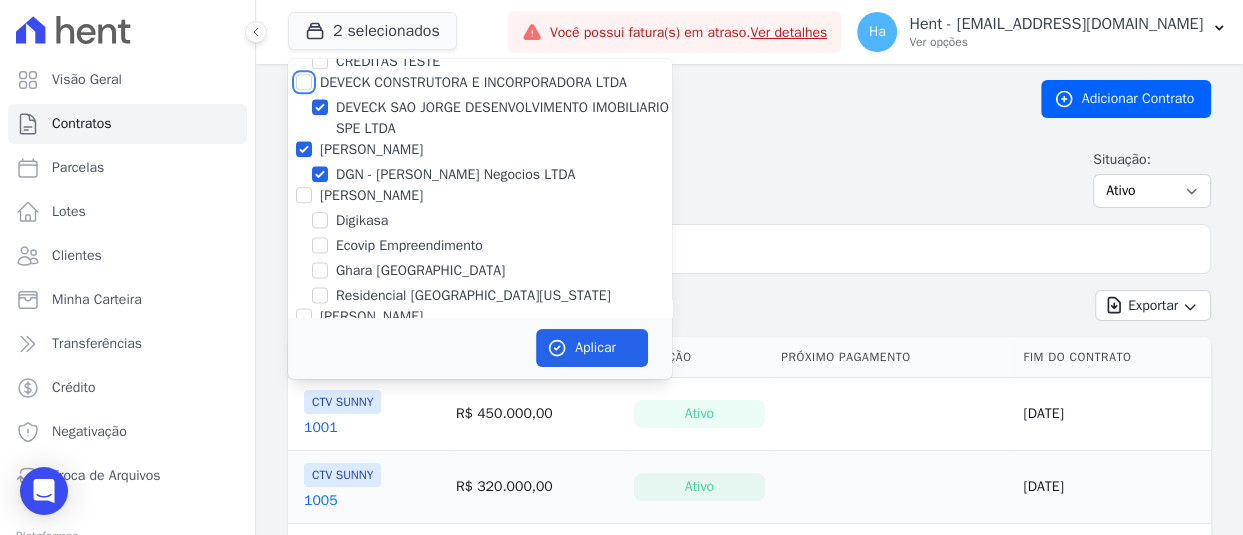 checkbox on "true" 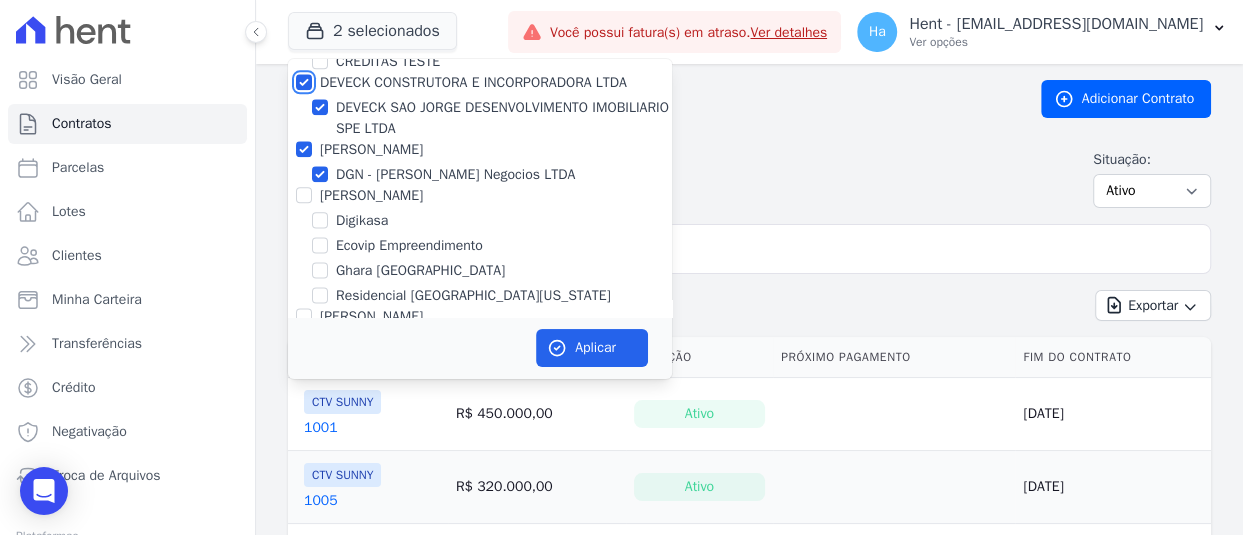 checkbox on "true" 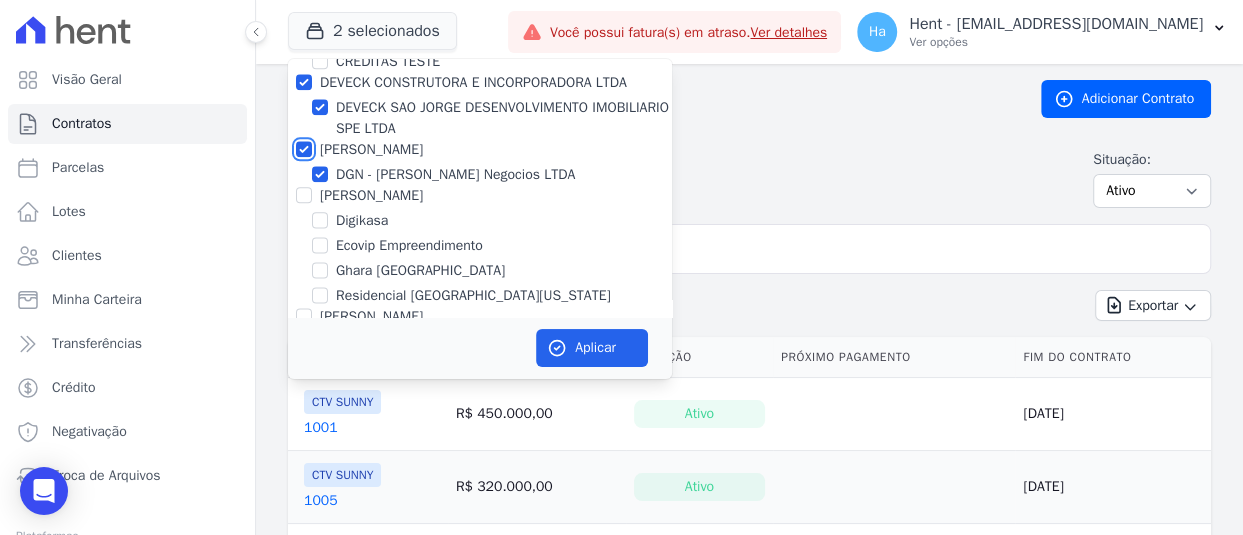 click on "[PERSON_NAME]" at bounding box center [304, 149] 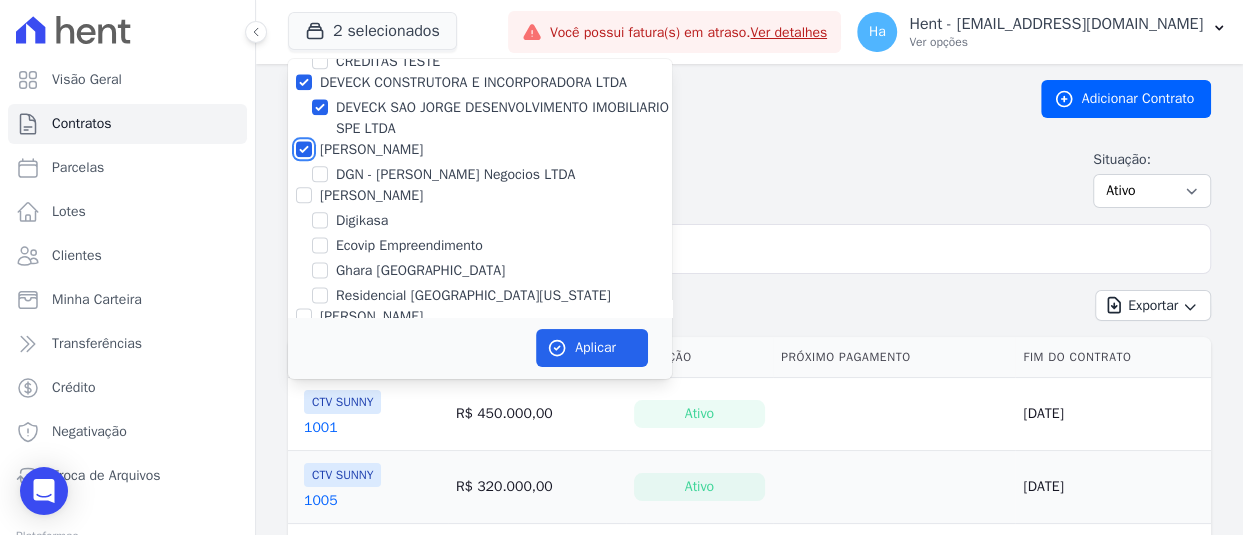 checkbox on "false" 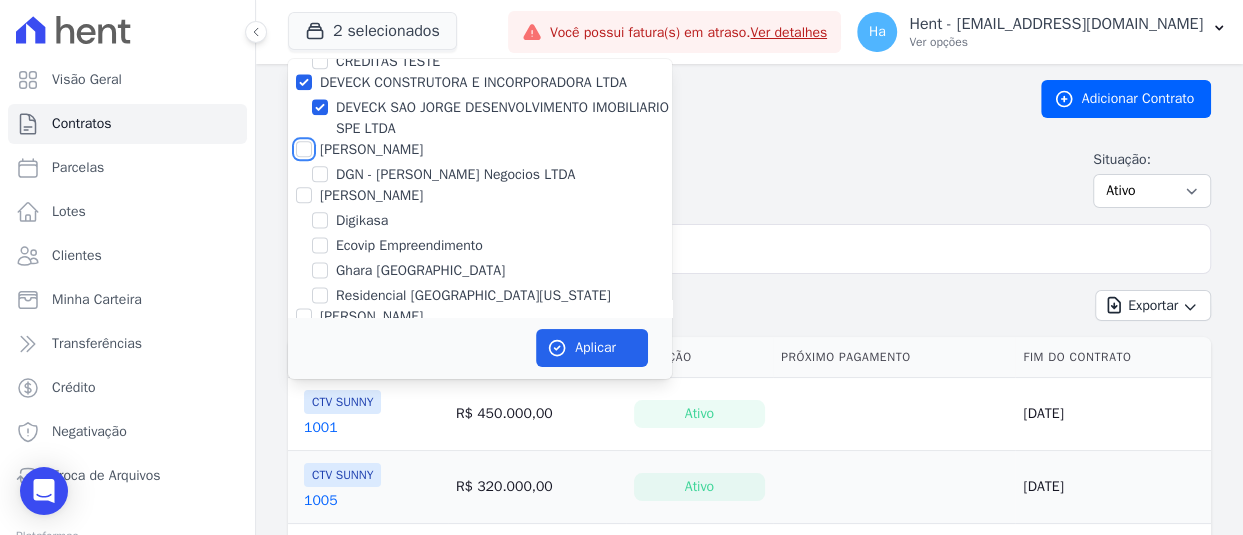 checkbox on "false" 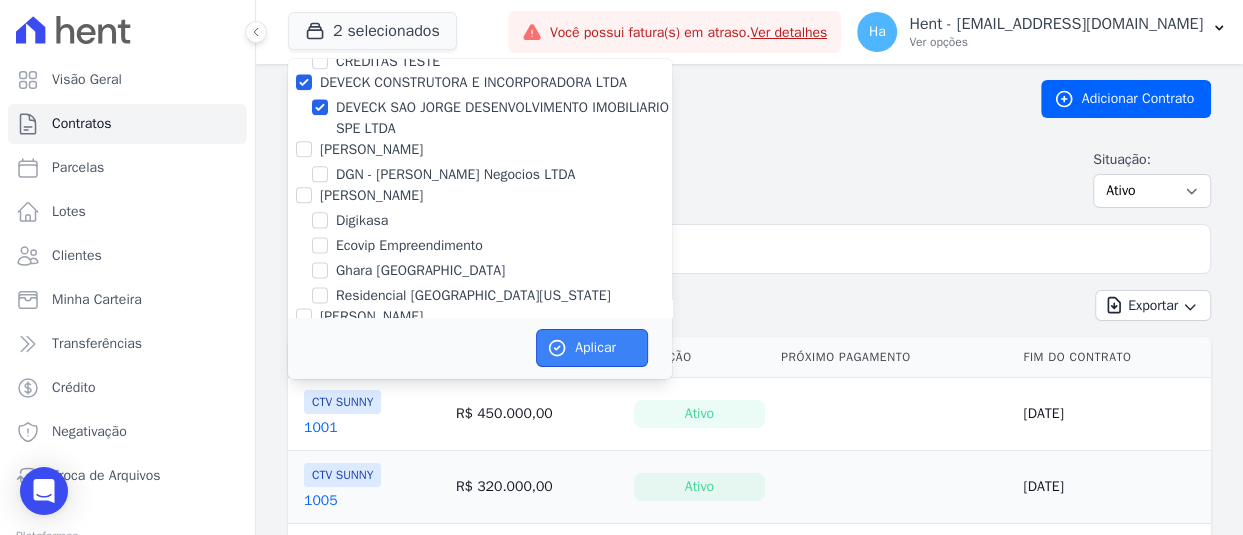 click on "Aplicar" at bounding box center [592, 348] 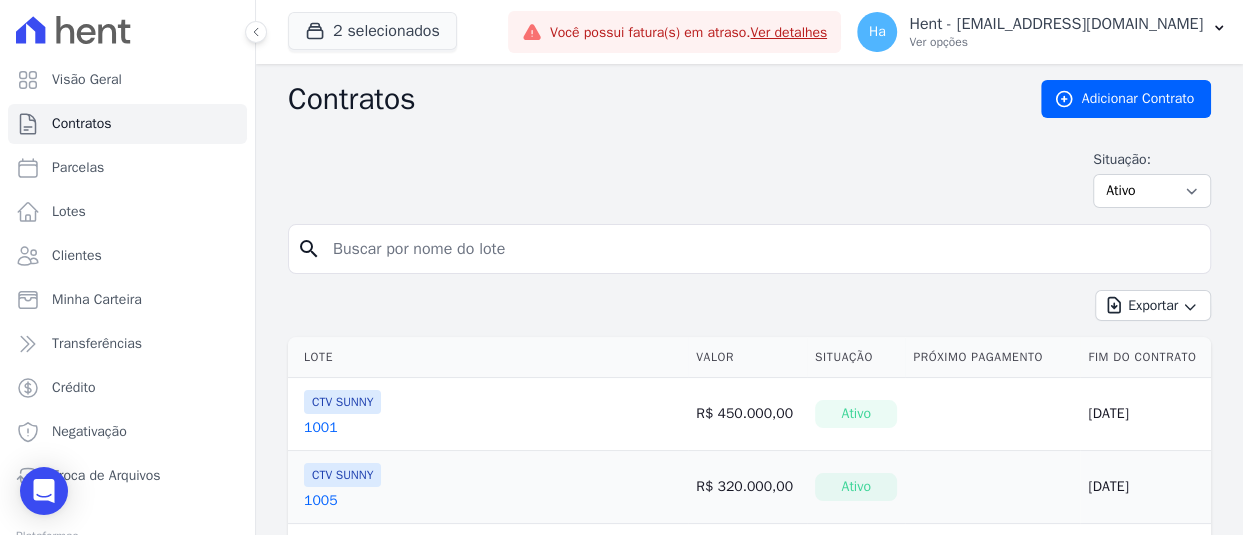 click on "Hent -  [EMAIL_ADDRESS][DOMAIN_NAME]" at bounding box center (1056, 24) 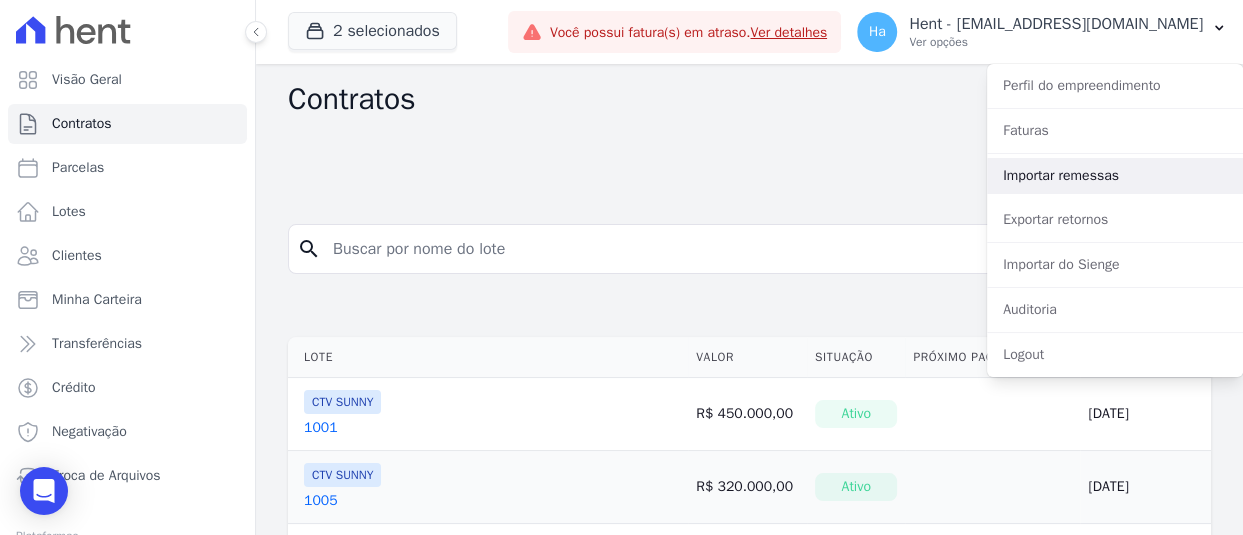 click on "Importar remessas" at bounding box center [1115, 176] 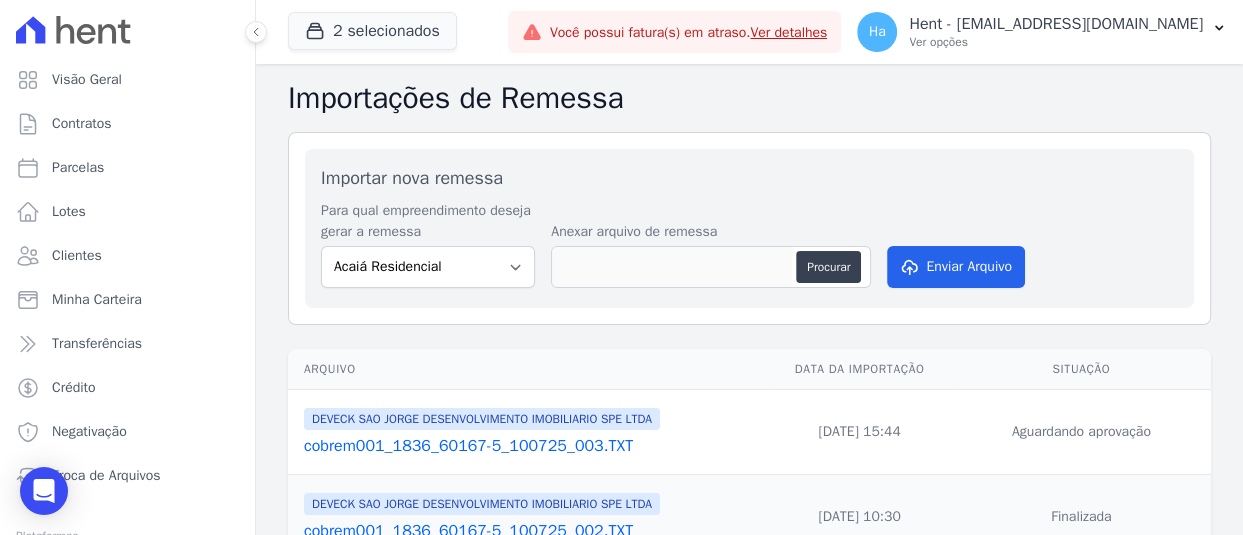 click on "cobrem001_1836_60167-5_100725_003.TXT" at bounding box center [532, 446] 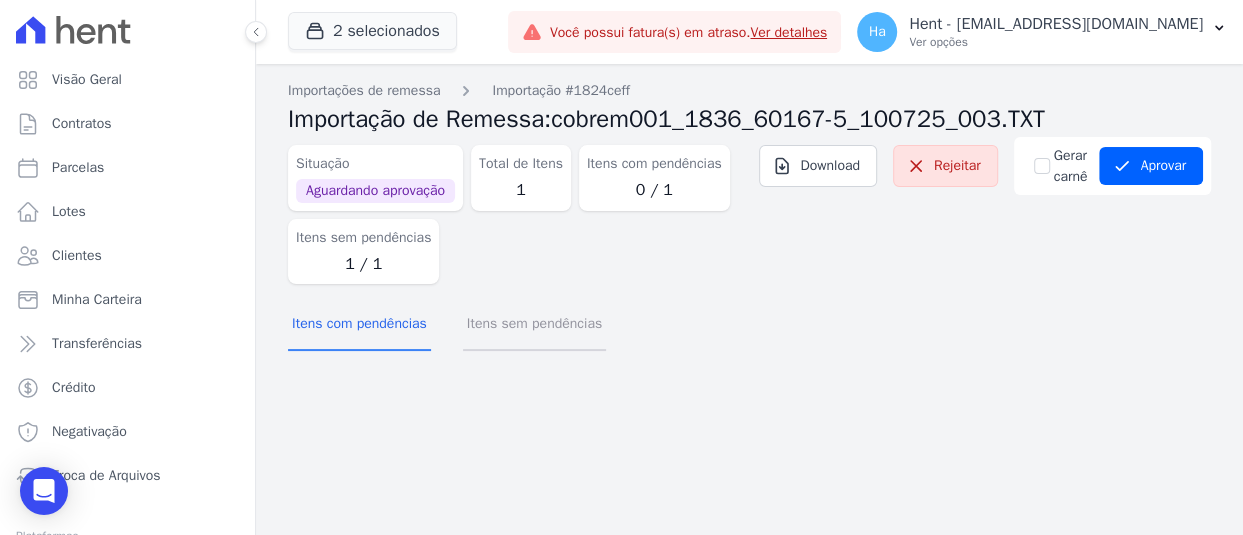 click on "Itens sem pendências" at bounding box center [534, 325] 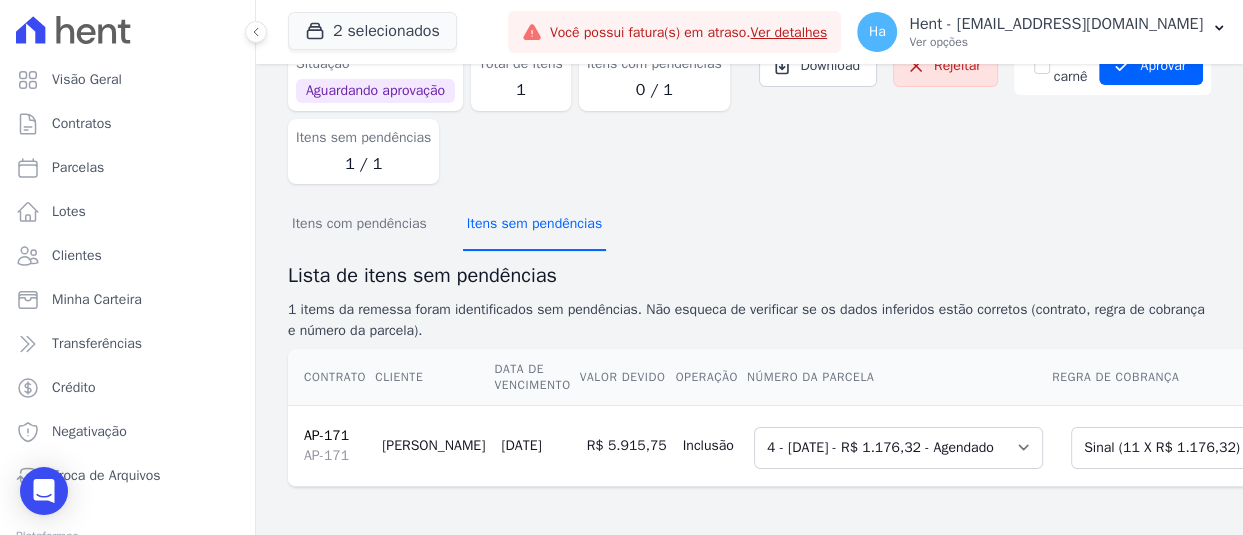 scroll, scrollTop: 114, scrollLeft: 0, axis: vertical 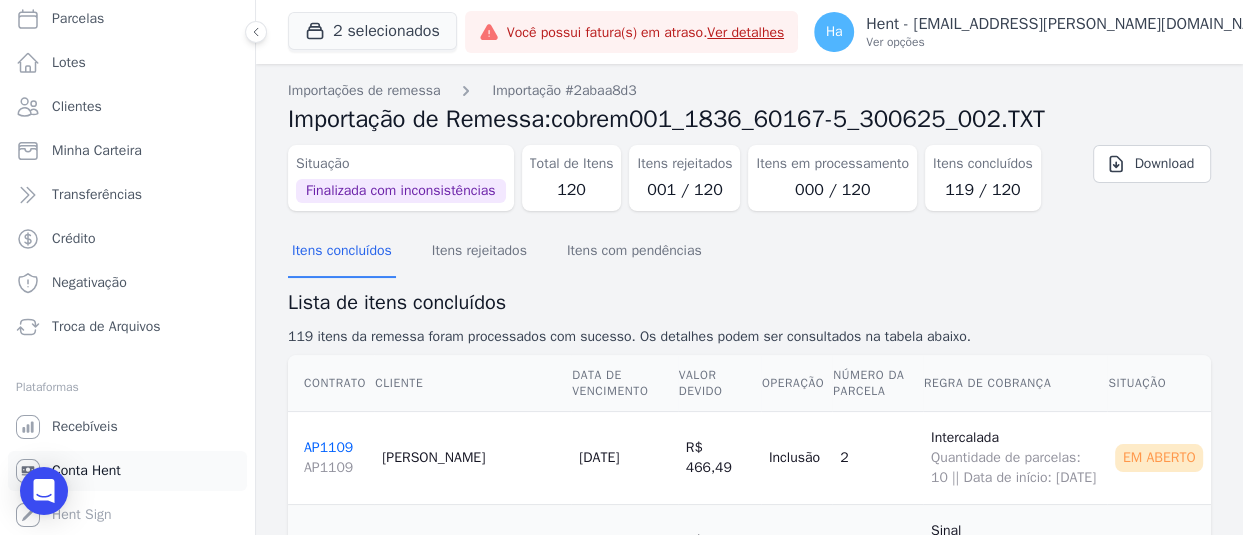 click on "Conta Hent" at bounding box center (86, 471) 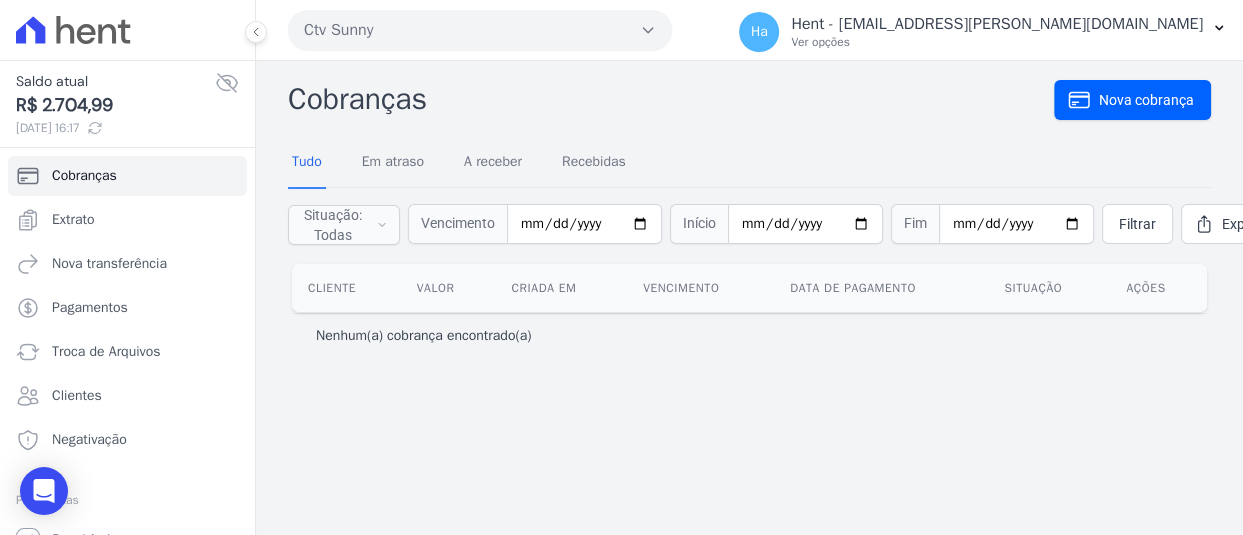 type 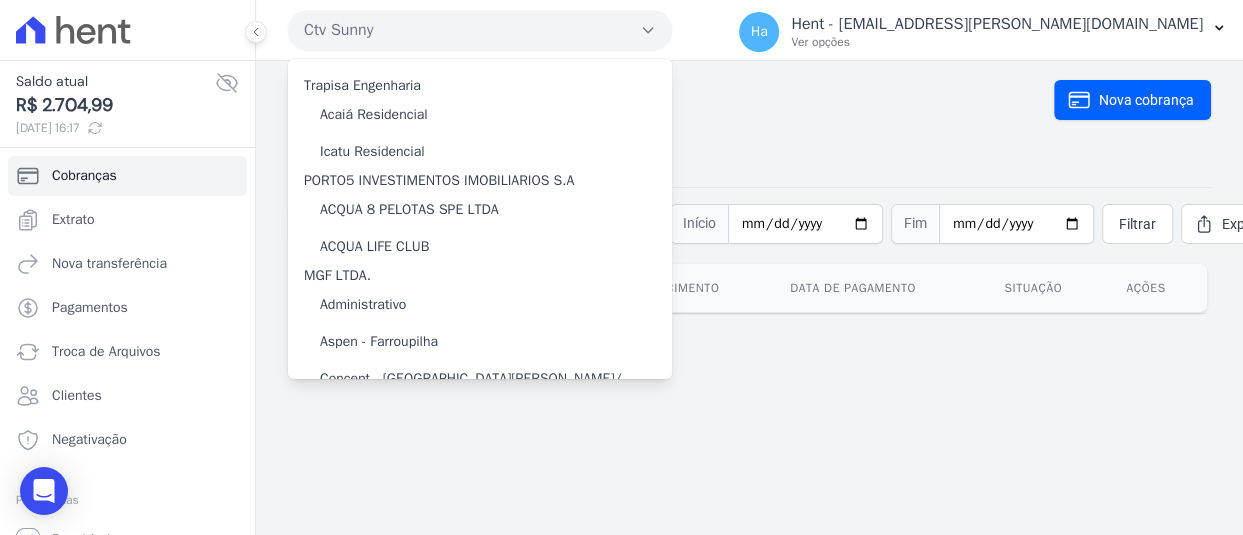 scroll, scrollTop: 9870, scrollLeft: 0, axis: vertical 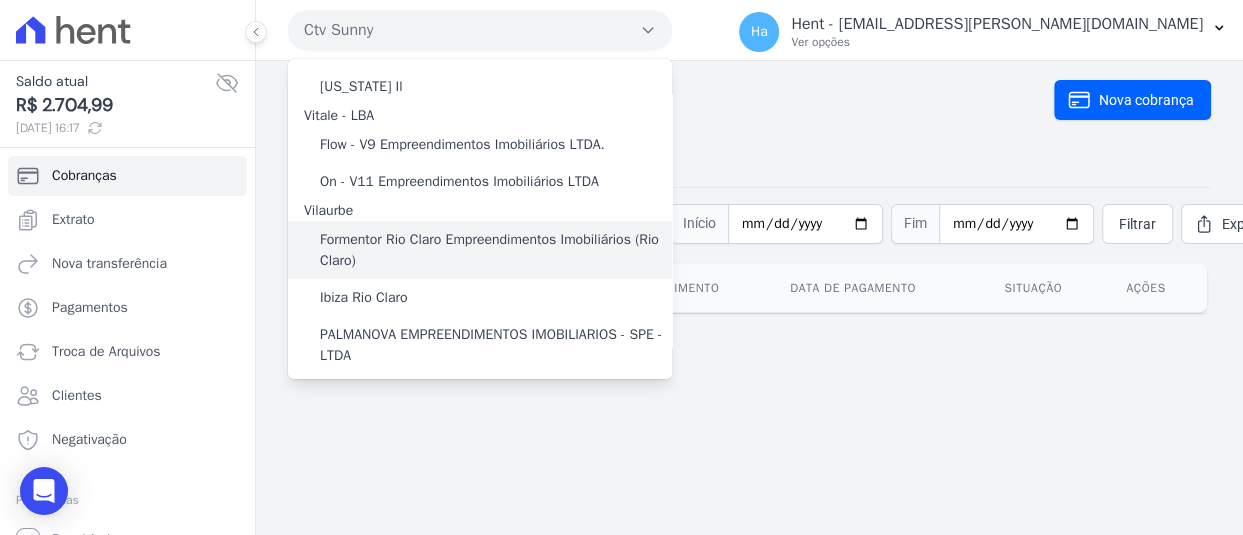 click on "Formentor Rio Claro Empreendimentos Imobiliários (Rio Claro)" at bounding box center [496, 250] 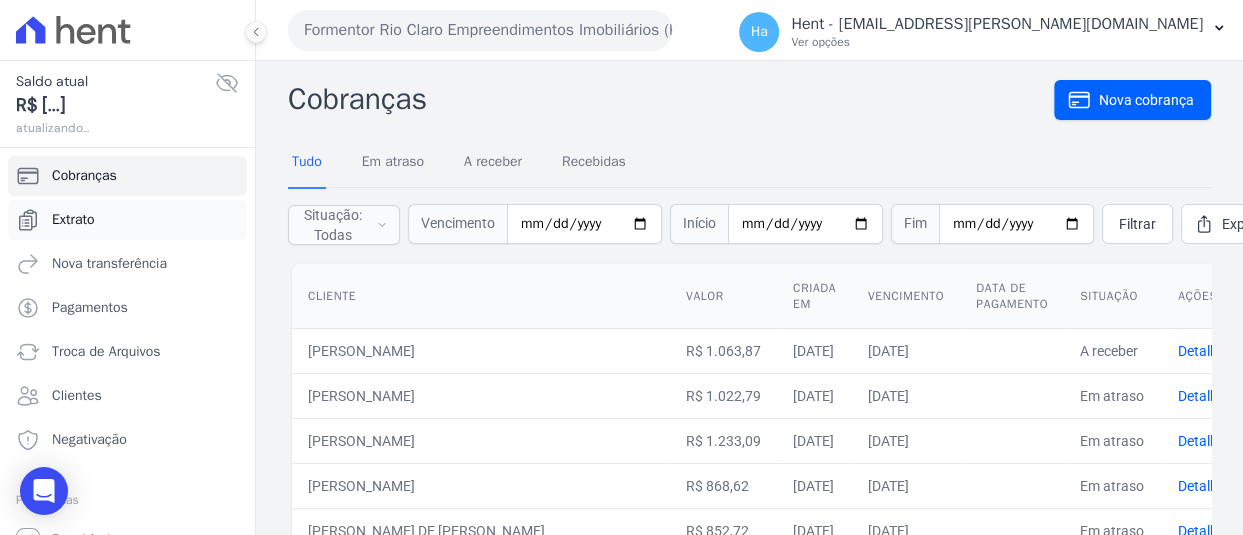 click on "Extrato" at bounding box center (127, 220) 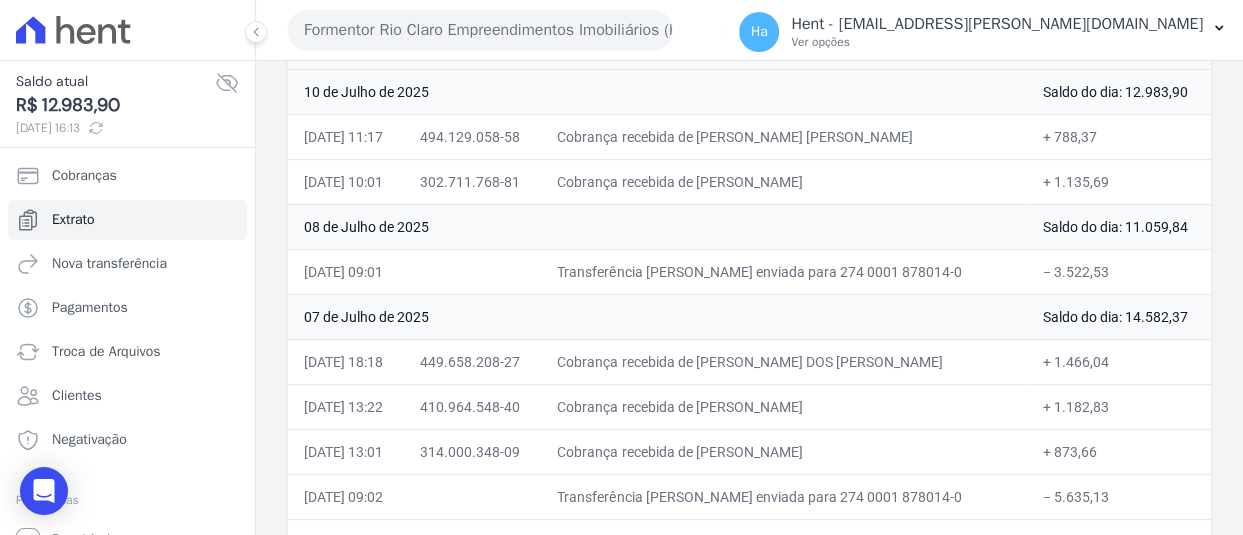 scroll, scrollTop: 0, scrollLeft: 0, axis: both 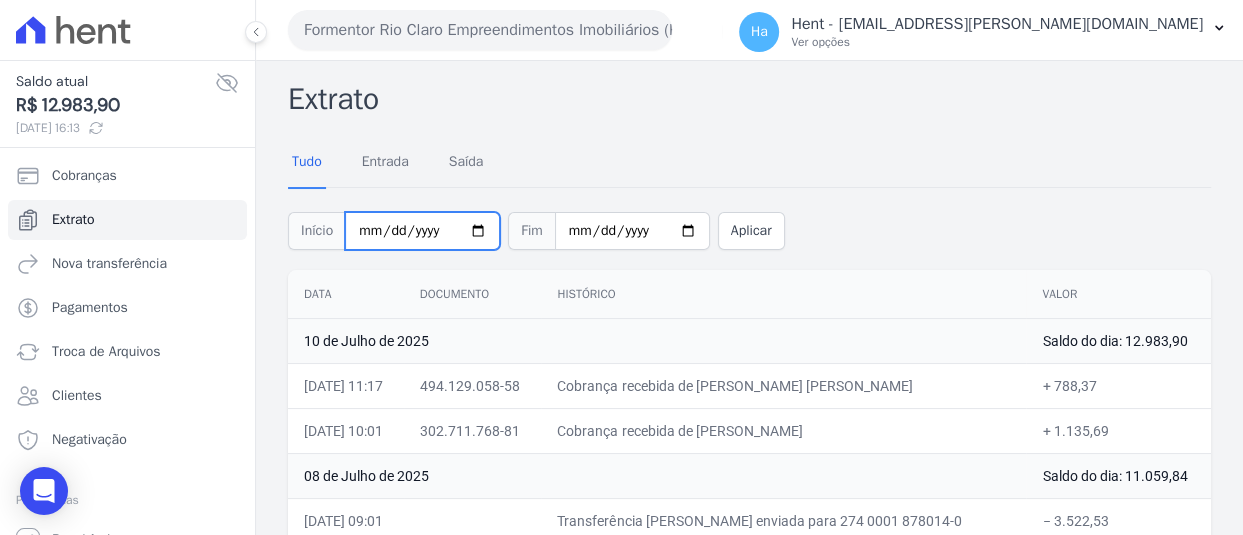 click on "[DATE]" at bounding box center (422, 231) 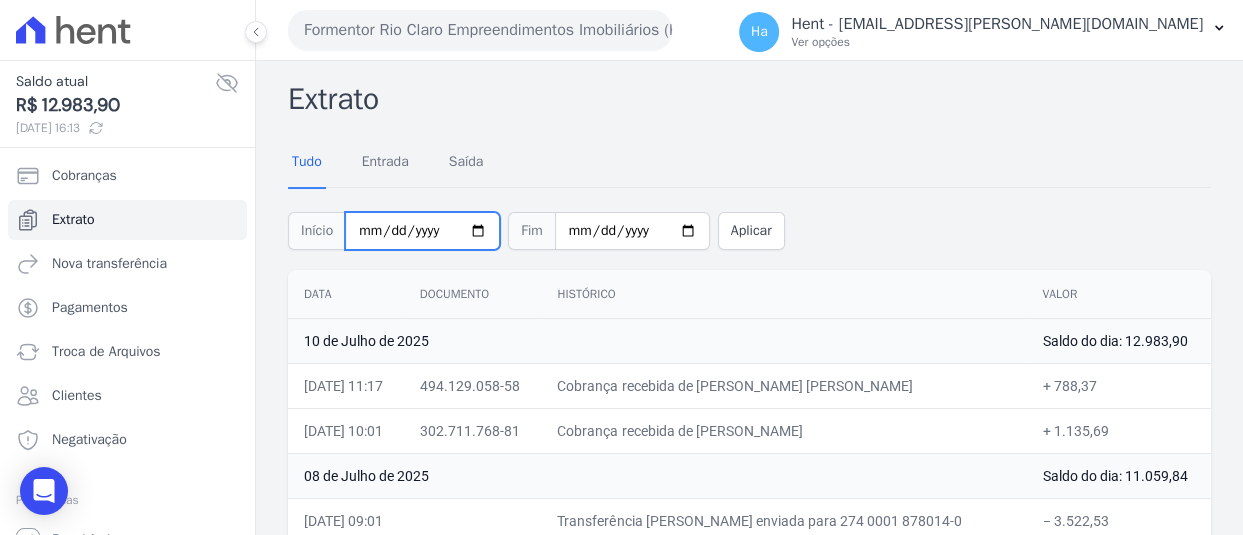 type on "2025-06-01" 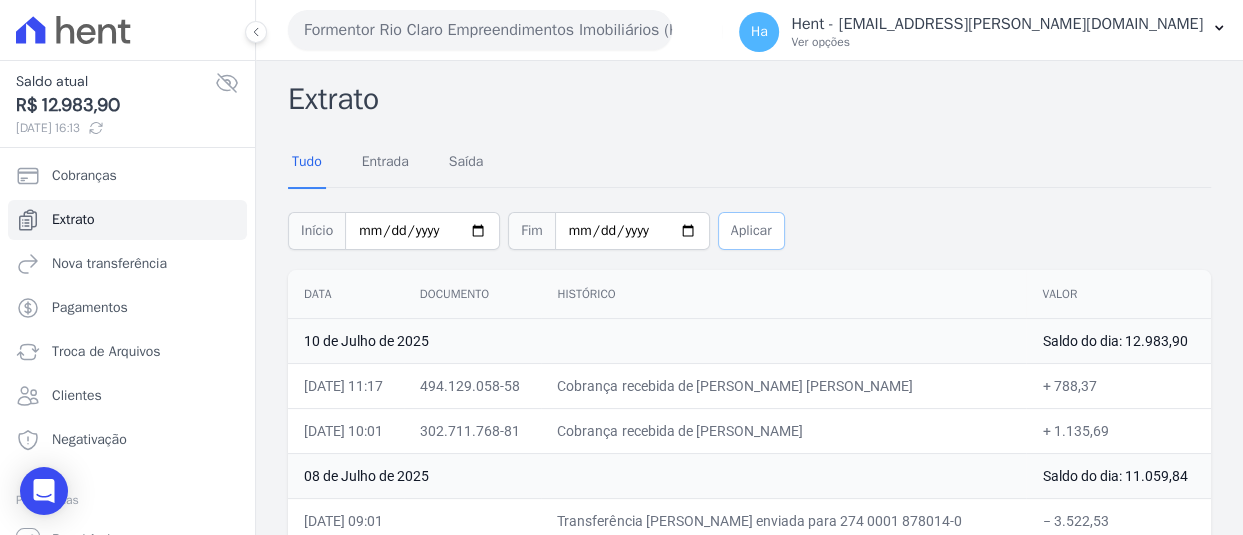 click on "Aplicar" at bounding box center (751, 231) 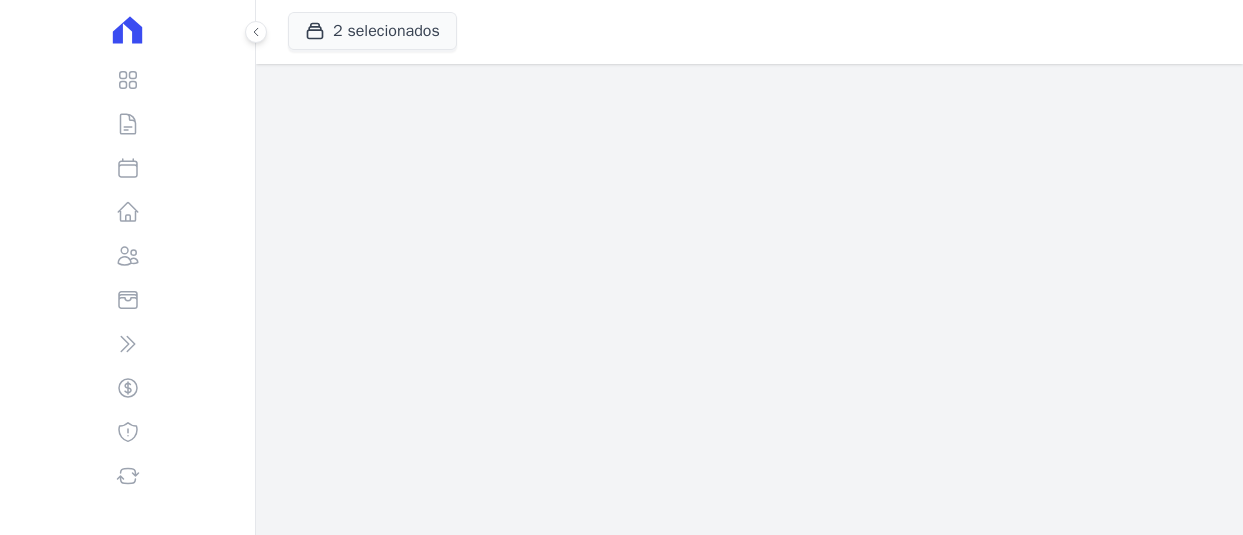 scroll, scrollTop: 0, scrollLeft: 0, axis: both 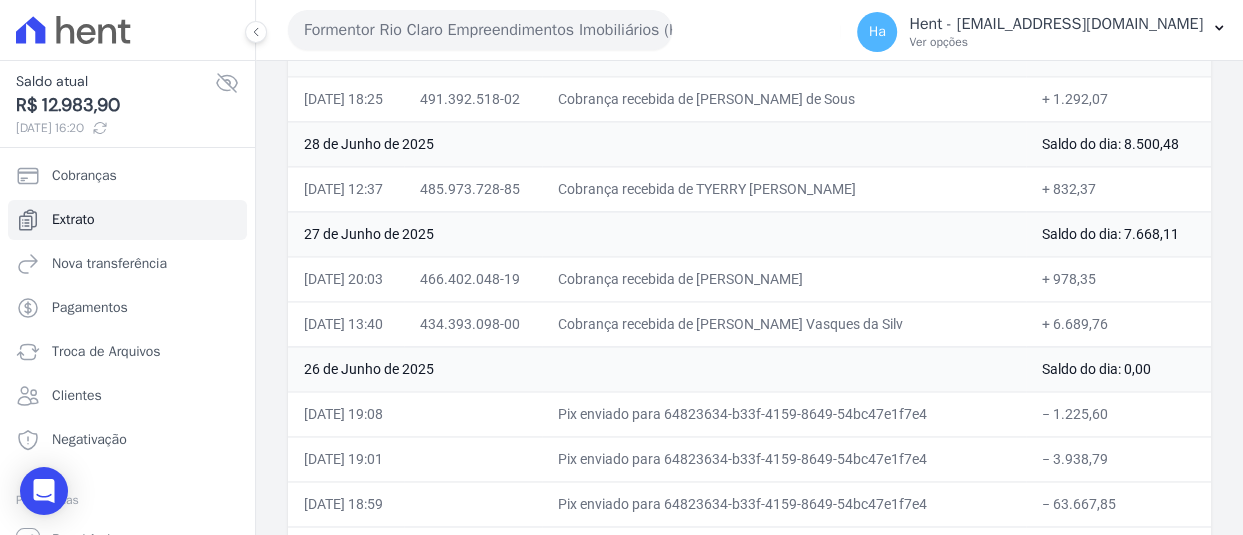 drag, startPoint x: 735, startPoint y: 316, endPoint x: 921, endPoint y: 335, distance: 186.96791 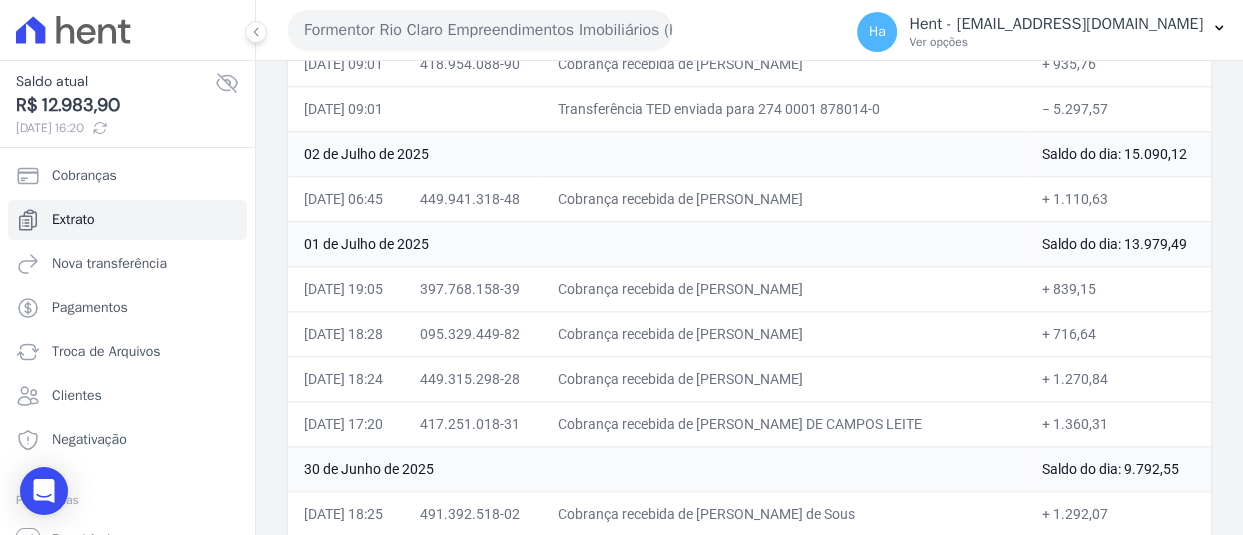 scroll, scrollTop: 898, scrollLeft: 0, axis: vertical 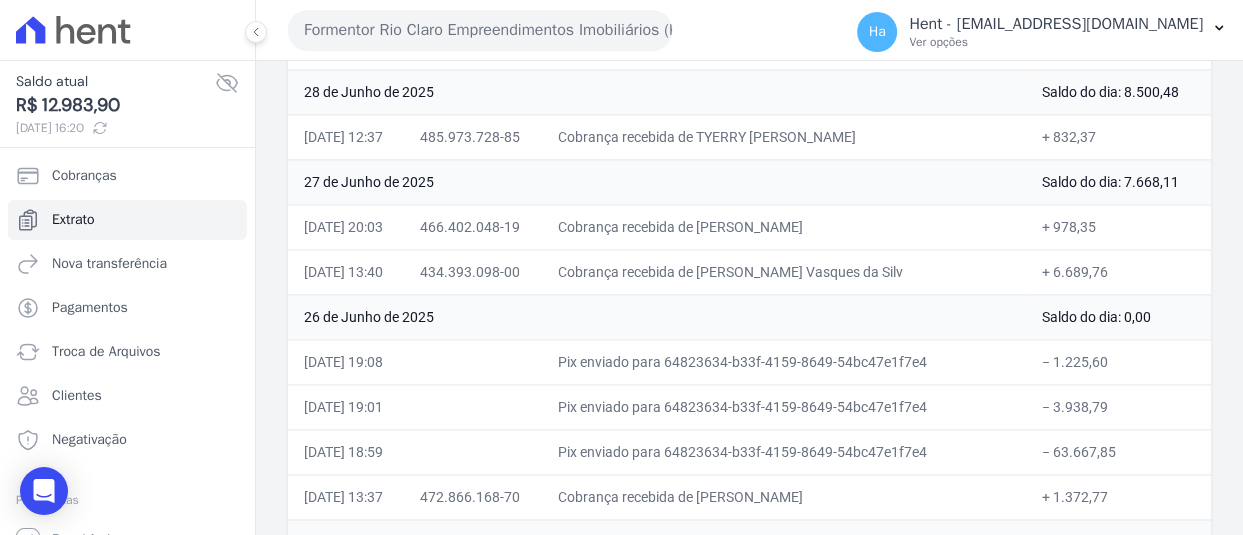 copy on "Eliete Lalesca Vasques da Silv" 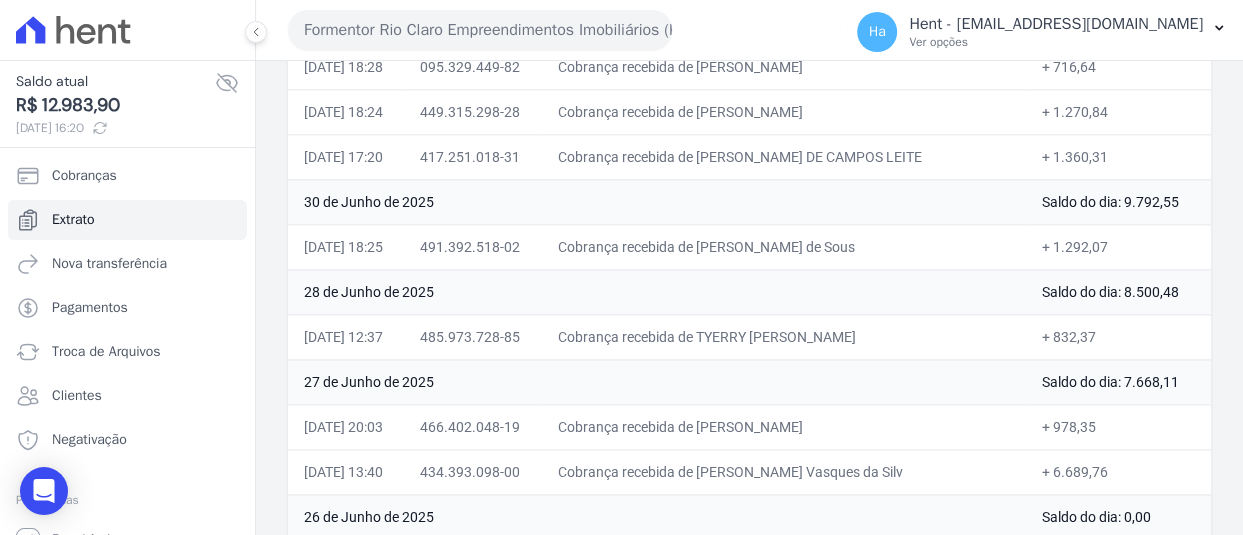 scroll, scrollTop: 1539, scrollLeft: 0, axis: vertical 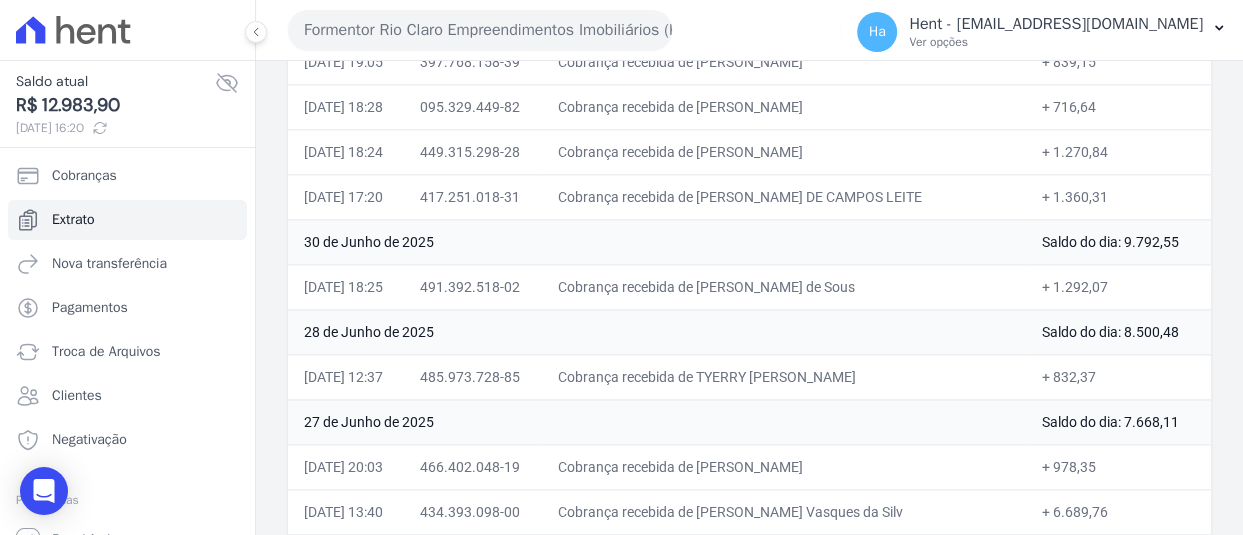 drag, startPoint x: 731, startPoint y: 284, endPoint x: 946, endPoint y: 289, distance: 215.05814 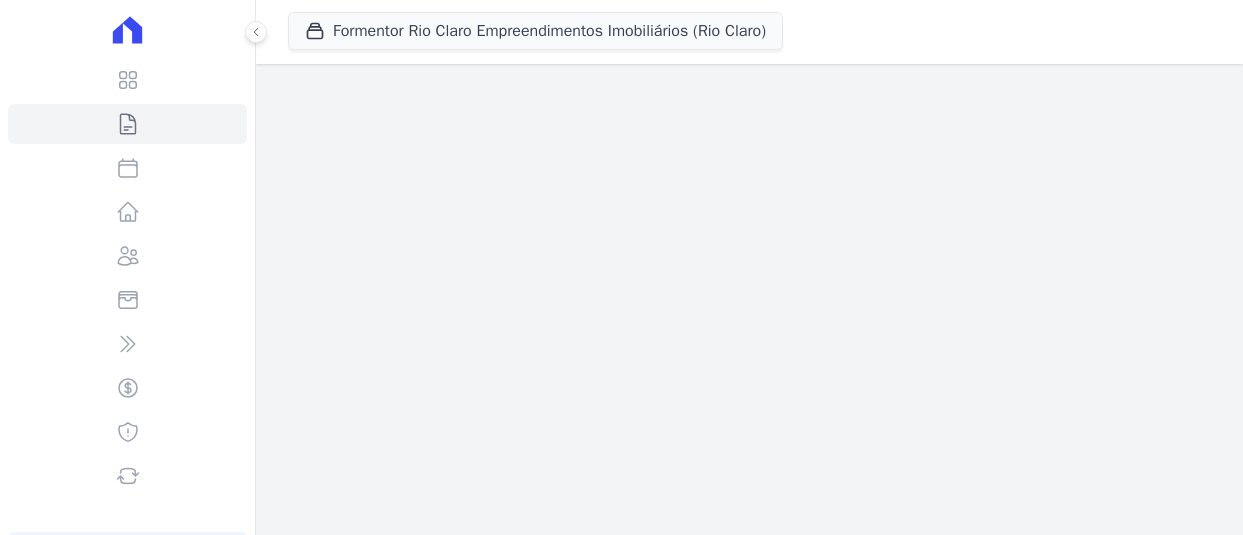 scroll, scrollTop: 0, scrollLeft: 0, axis: both 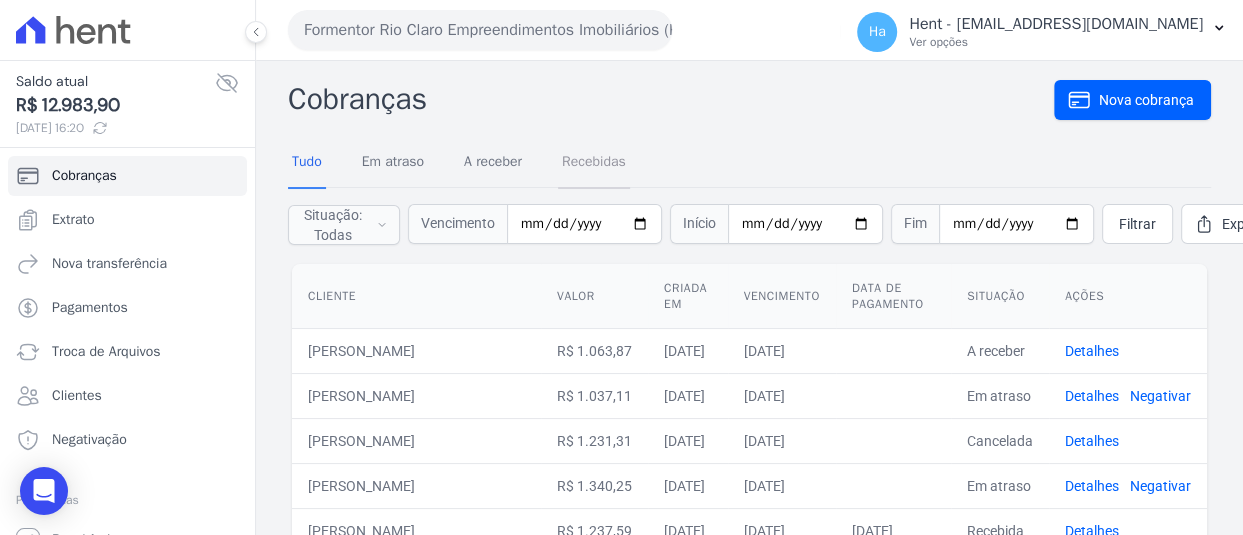 click on "Recebidas" at bounding box center (594, 163) 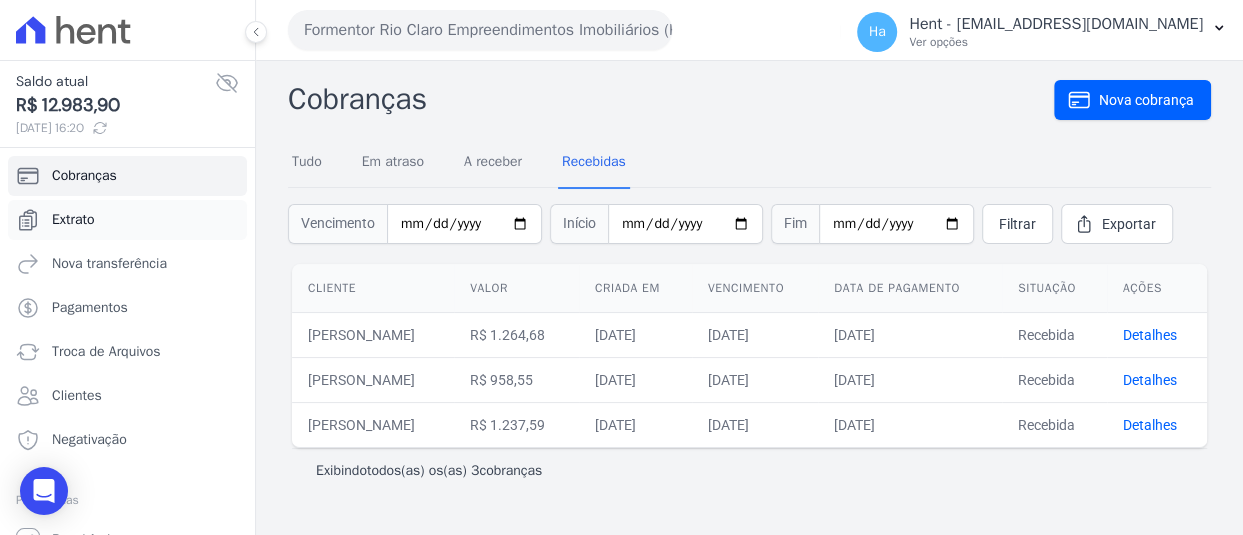 click on "Extrato" at bounding box center (127, 220) 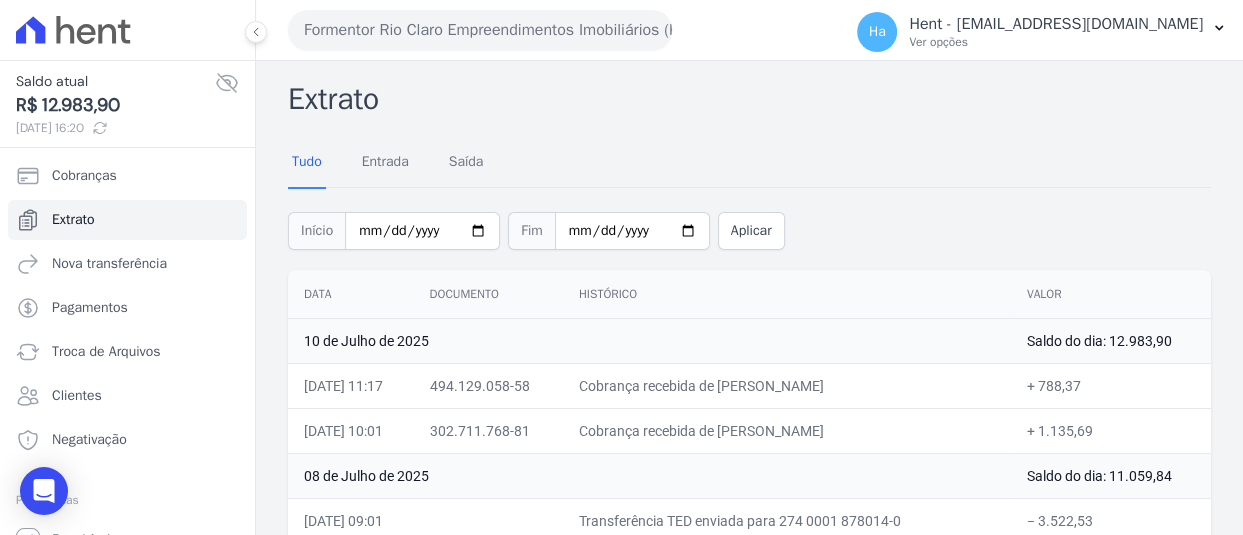 scroll, scrollTop: 112, scrollLeft: 0, axis: vertical 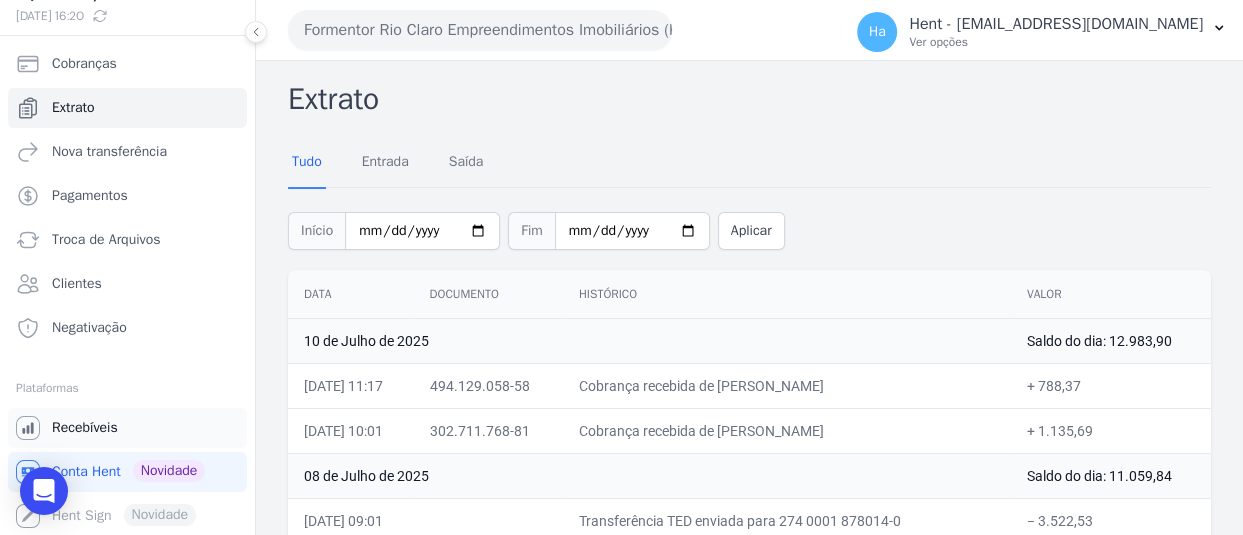 click on "Recebíveis" at bounding box center [127, 428] 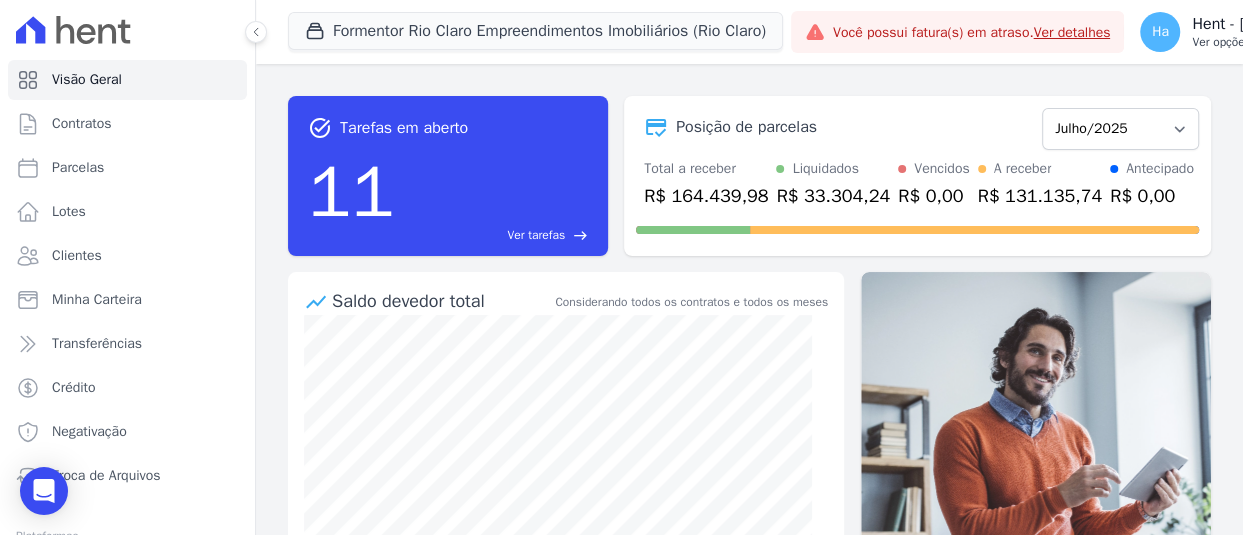 click on "Ha
Hent -  adriane.brito@hent.com.br
Ver opções" at bounding box center [1313, 32] 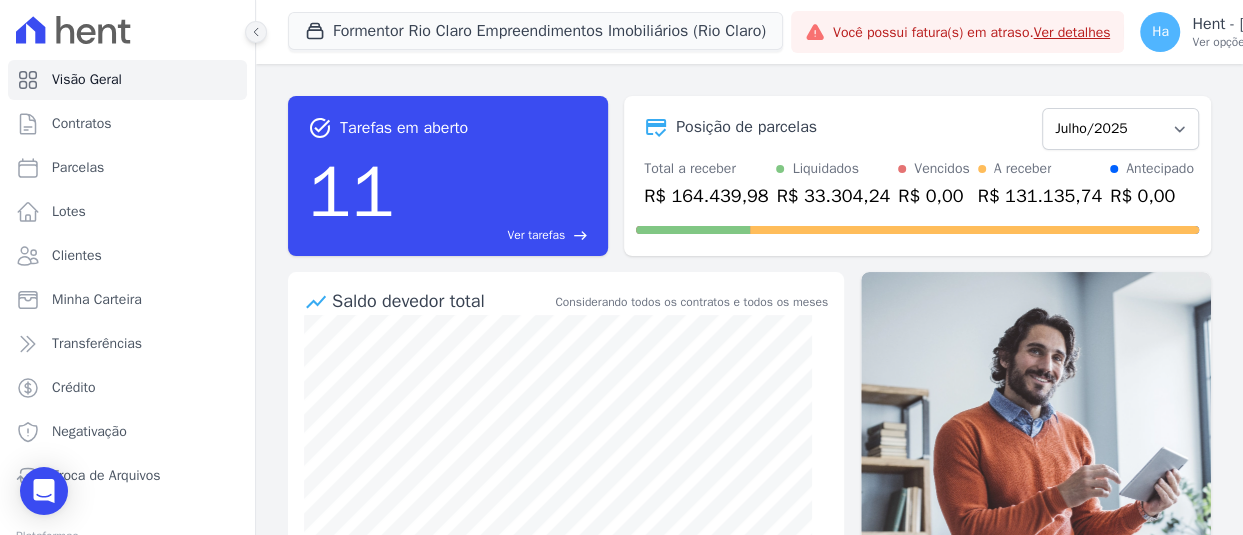 click at bounding box center (256, 32) 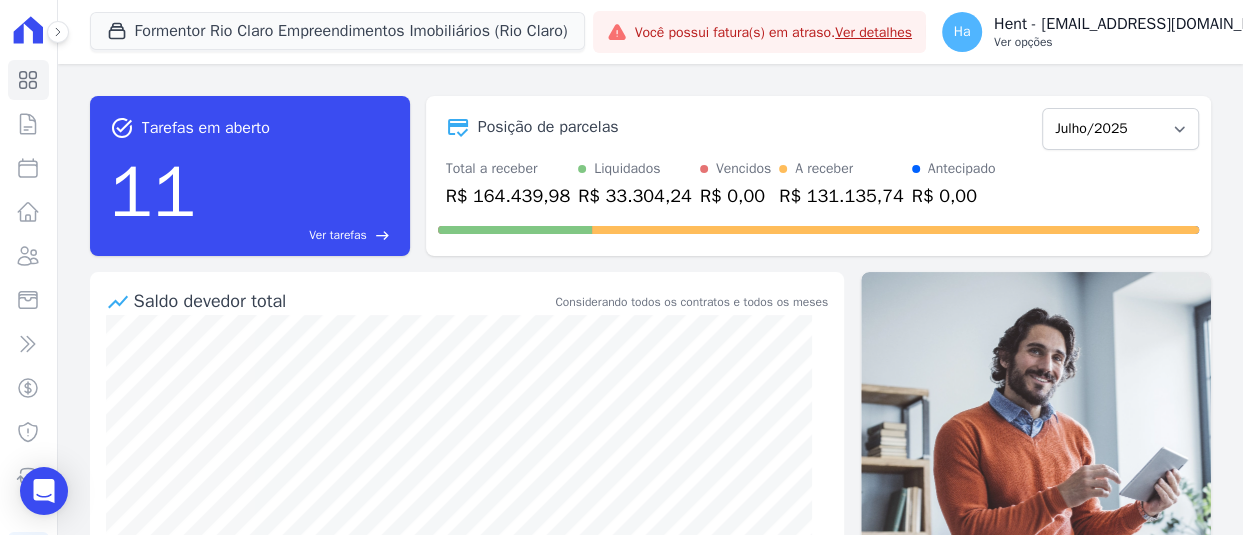 click on "Hent -  [EMAIL_ADDRESS][DOMAIN_NAME]" at bounding box center (1141, 24) 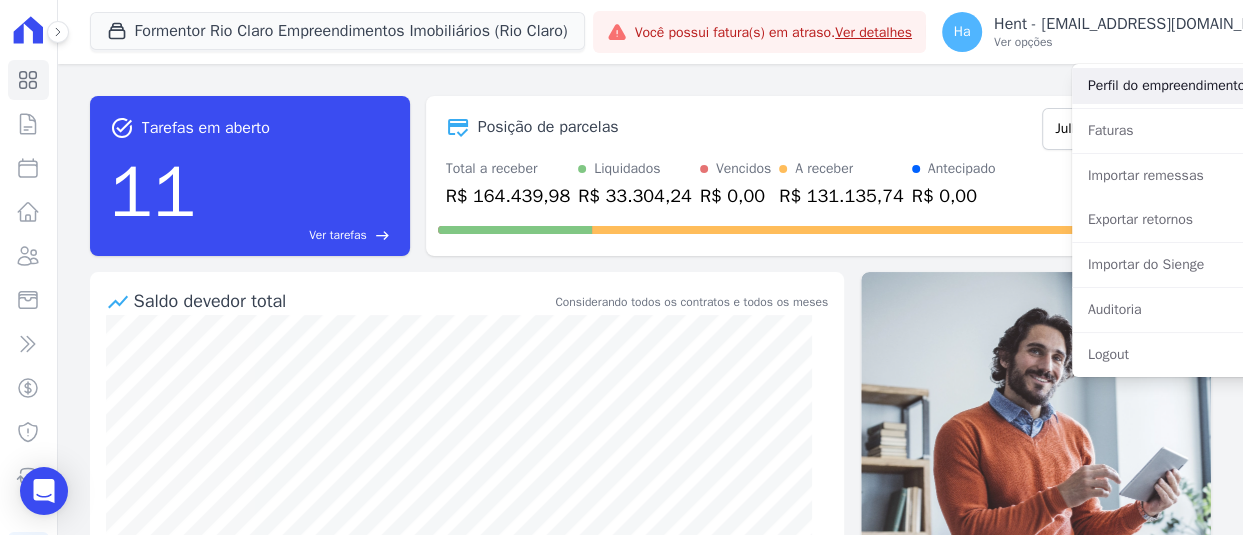 click on "Perfil do empreendimento" at bounding box center (1200, 86) 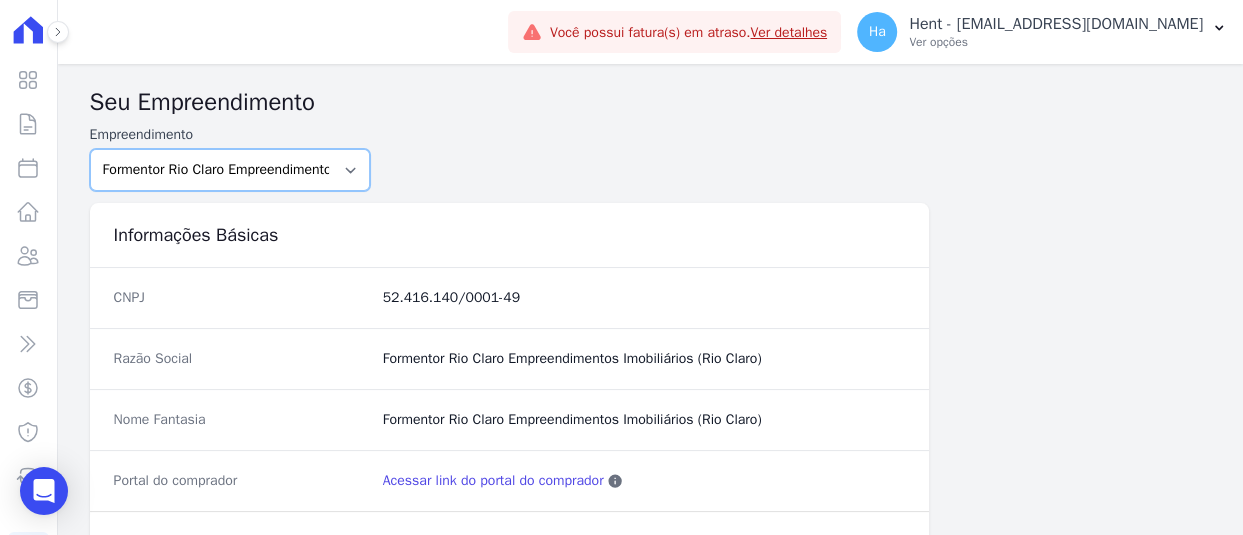 click on "Acaiá Residencial
ACQUA 8 PELOTAS SPE LTDA
ACQUA LIFE CLUB
Administrativo
AGILE ELOI MENDES SPE SA
Agile Pavican São Lourenço - Loteadores
Agile Pavican São Lourenço SPE LTDA
AGUAS DE GUANABARA INCORPORACAO IMOBILIARIA SPE LTDA
AGUAS DO ALVORADA INCORPORACAO IMOBILIARIA SPE LTDA
AJMC Empreendimentos
Alameda dos Ipês
Aldeia Smart
Alexandria Condomínios
Alfenense Negócios Imobiliários
Amaré Arpoador
Amazon Residence Construtora LTDA
ANANINDEUA 01 INCORPORACAO IMOBILIARIA SPE LTDA
AQUARELA CITY INCORPORACAO IMOBILIARIA LTDA
Arcos Itaquera
Areias do Planalto
Areias do Planalto - Interno
Aroka Incorporadora e Administradora LTDA.
ARTE VILA MATILDE
Art Prime - Irajá
Arty Park - Gravatai
Arty Park - JPI
ARVO HOME CLUB - SOLICASA
Aspen - Farroupilha
Audace Home Studio
Audace Mondeo
Aurora
Aurora  II - LBA
Aurora I - LBA
Aviva Monet
BAHAMAS EAST VILLAGE
Baia Formosa Parque
Be Deodoro
Be Deodoro Empreendimento Imobiliário LTDA." at bounding box center (230, 170) 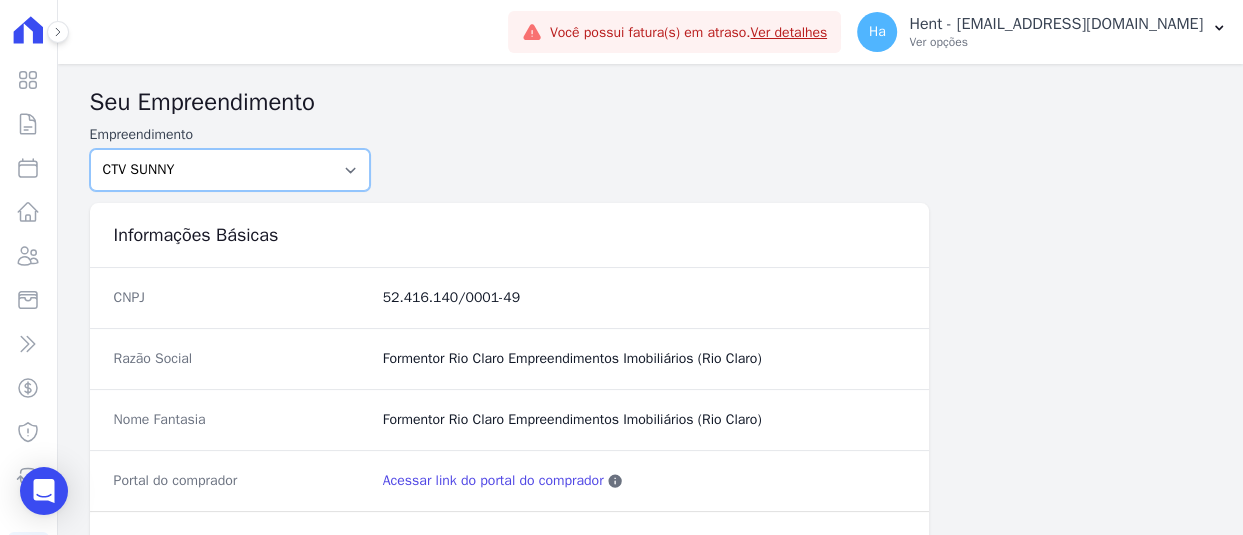 click on "Acaiá Residencial
ACQUA 8 PELOTAS SPE LTDA
ACQUA LIFE CLUB
Administrativo
AGILE ELOI MENDES SPE SA
Agile Pavican São Lourenço - Loteadores
Agile Pavican São Lourenço SPE LTDA
AGUAS DE GUANABARA INCORPORACAO IMOBILIARIA SPE LTDA
AGUAS DO ALVORADA INCORPORACAO IMOBILIARIA SPE LTDA
AJMC Empreendimentos
Alameda dos Ipês
Aldeia Smart
Alexandria Condomínios
Alfenense Negócios Imobiliários
Amaré Arpoador
Amazon Residence Construtora LTDA
ANANINDEUA 01 INCORPORACAO IMOBILIARIA SPE LTDA
AQUARELA CITY INCORPORACAO IMOBILIARIA LTDA
Arcos Itaquera
Areias do Planalto
Areias do Planalto - Interno
Aroka Incorporadora e Administradora LTDA.
ARTE VILA MATILDE
Art Prime - Irajá
Arty Park - Gravatai
Arty Park - JPI
ARVO HOME CLUB - SOLICASA
Aspen - Farroupilha
Audace Home Studio
Audace Mondeo
Aurora
Aurora  II - LBA
Aurora I - LBA
Aviva Monet
BAHAMAS EAST VILLAGE
Baia Formosa Parque
Be Deodoro
Be Deodoro Empreendimento Imobiliário LTDA." at bounding box center [230, 170] 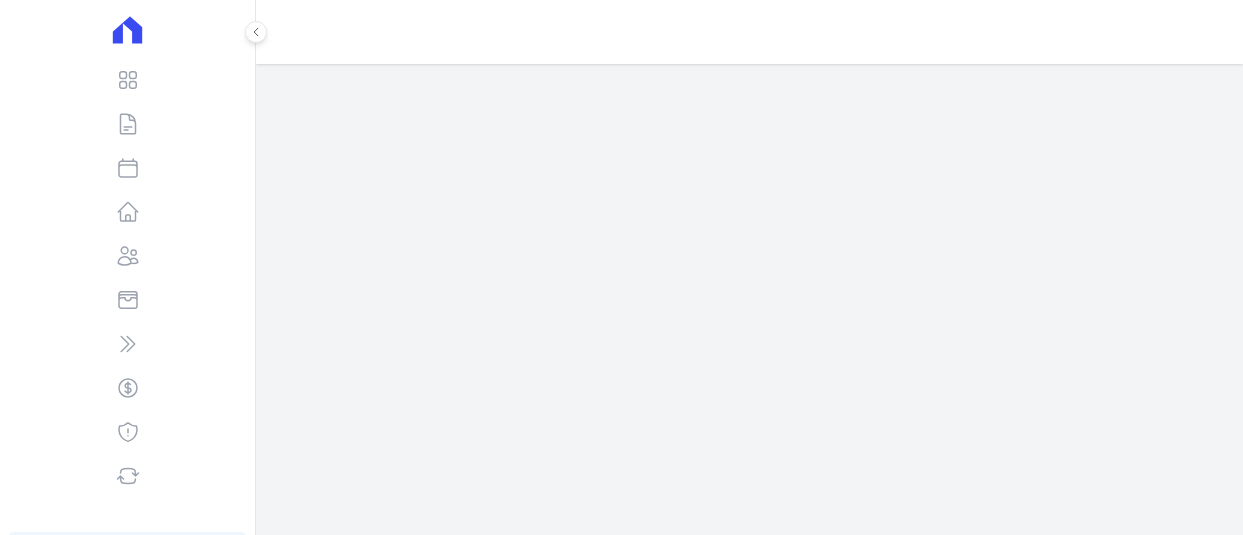 scroll, scrollTop: 0, scrollLeft: 0, axis: both 